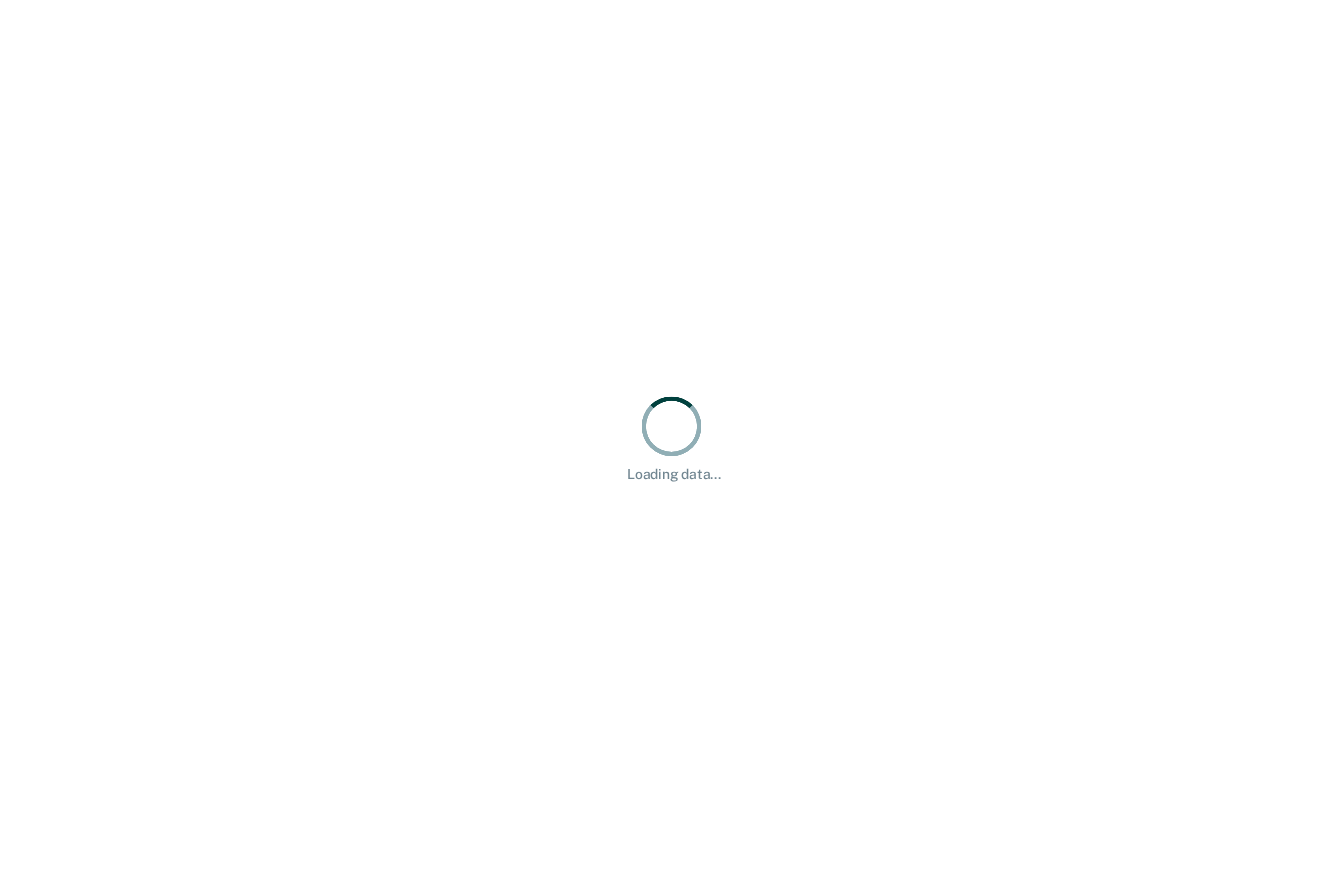 scroll, scrollTop: 0, scrollLeft: 0, axis: both 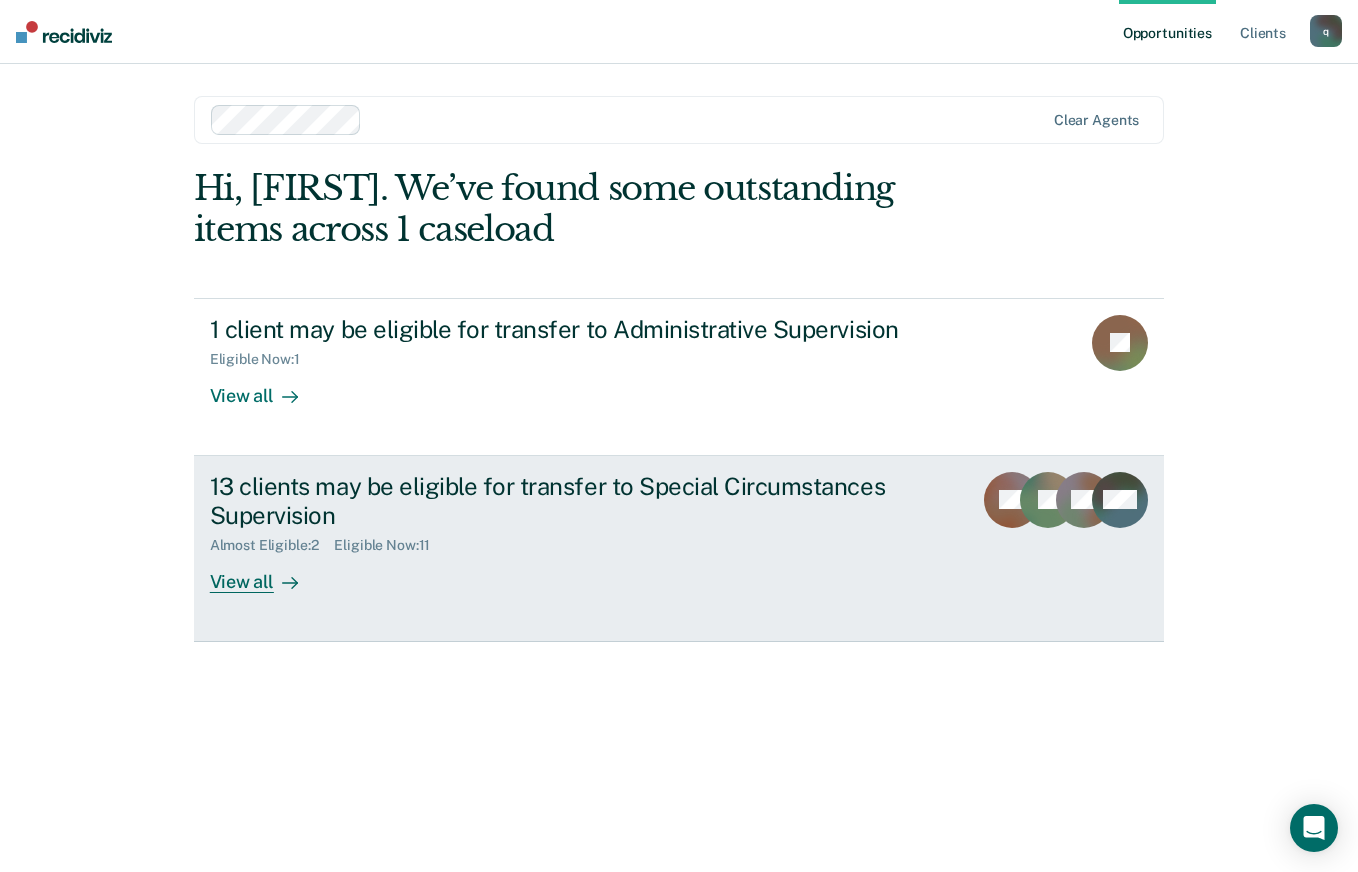 click on "13 clients may be eligible for transfer to Special Circumstances Supervision Almost Eligible : 2 Eligible Now : 11 View all PG JD CS + 10" at bounding box center (679, 549) 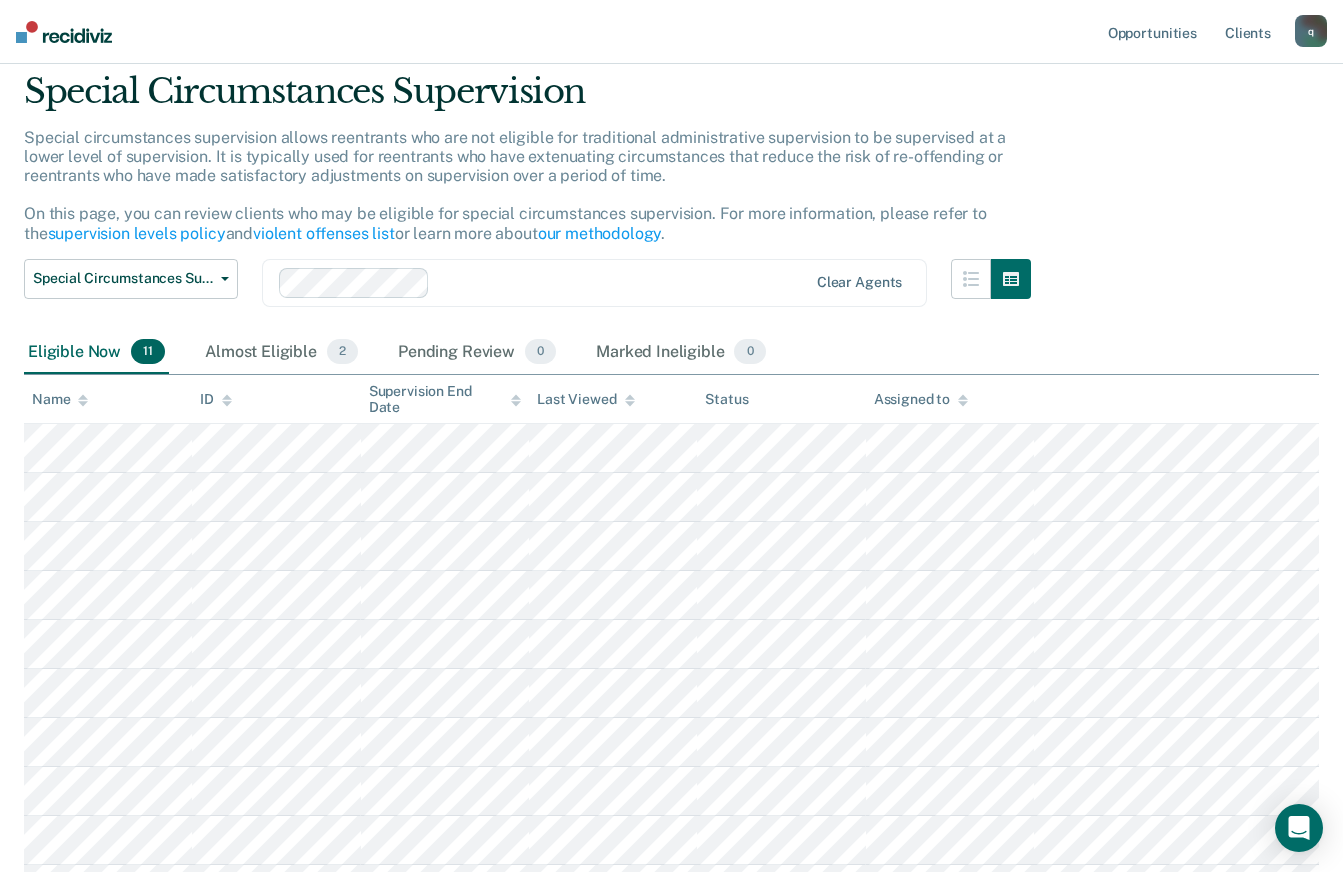 scroll, scrollTop: 300, scrollLeft: 0, axis: vertical 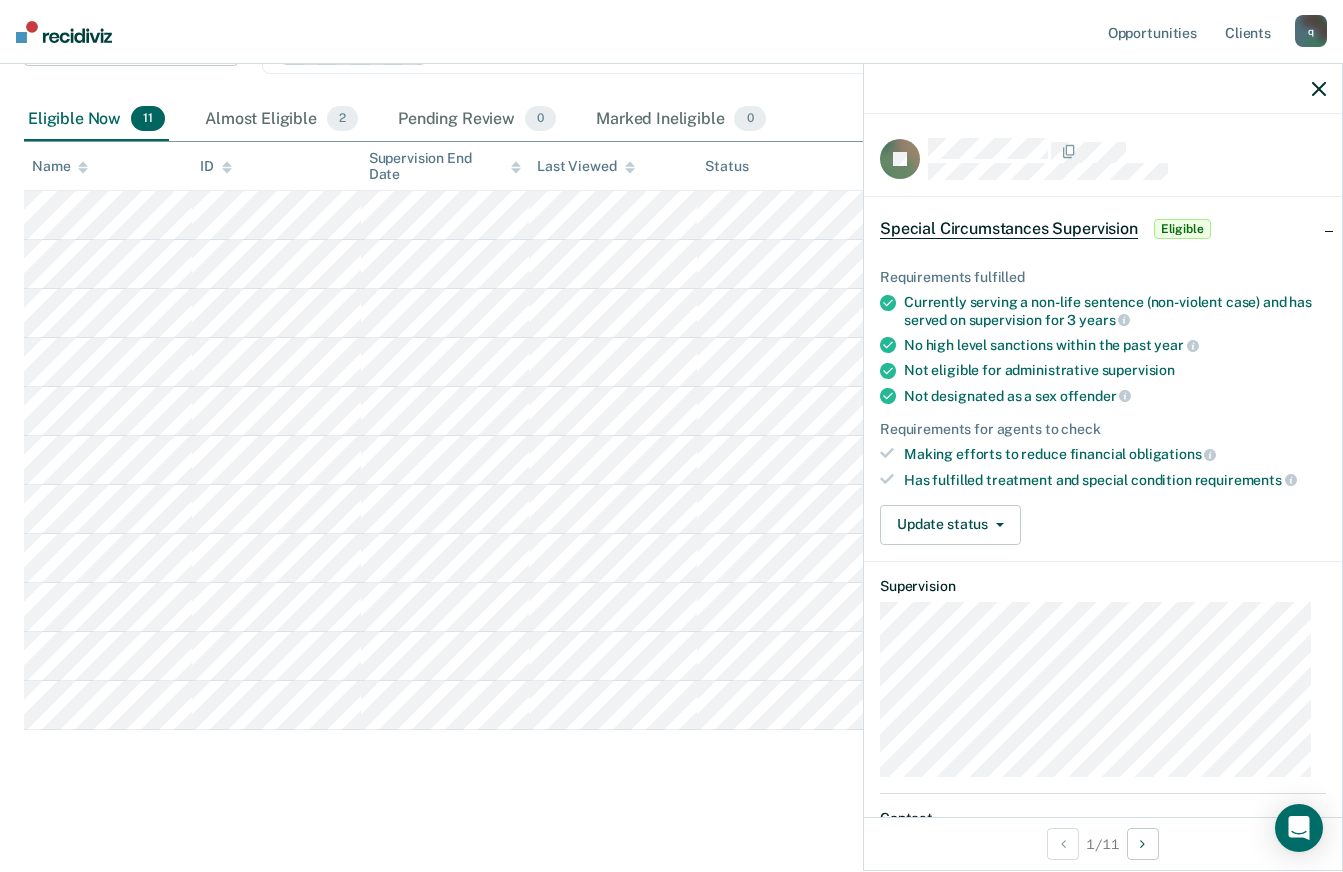 click on "Special Circumstances Supervision Special circumstances supervision allows reentrants who are not eligible for traditional administrative supervision to be supervised at a lower level of supervision. It is typically used for reentrants who have extenuating circumstances that reduce the risk of re-offending or reentrants who have made satisfactory adjustments on supervision over a period of time. On this page, you can review clients who may be eligible for special circumstances supervision. For more information, please refer to the supervision levels policy and violent offenses list or learn more about our methodology . Special Circumstances Supervision Administrative Supervision Special Circumstances Supervision Clear agents Eligible Now 11 Almost Eligible 2 Pending Review 0 Marked Ineligible 0
To pick up a draggable item, press the space bar.
While dragging, use the arrow keys to move the item.
Press space again to drop the item in its new position, or press escape to cancel.
Name" at bounding box center (671, 337) 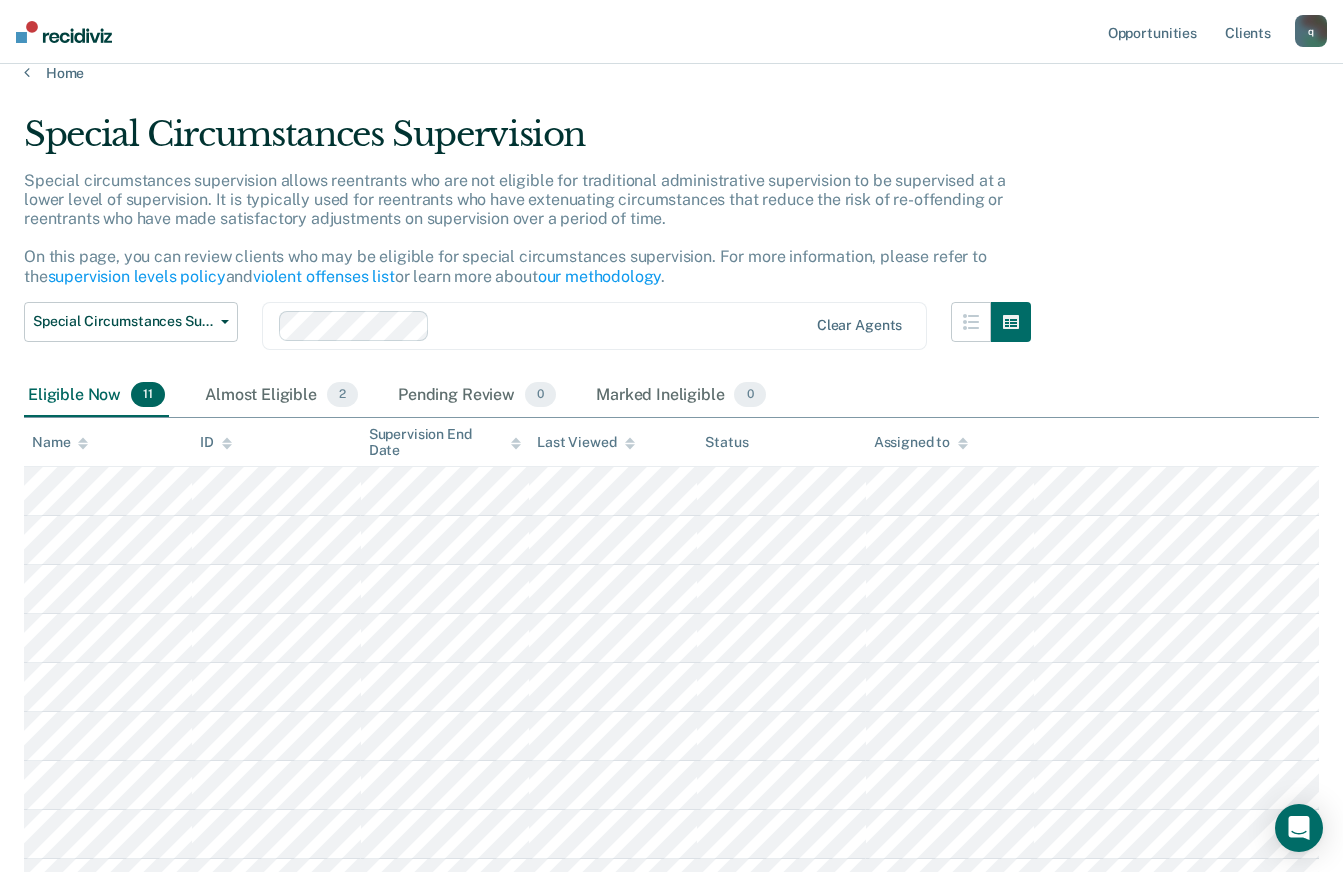 scroll, scrollTop: 0, scrollLeft: 0, axis: both 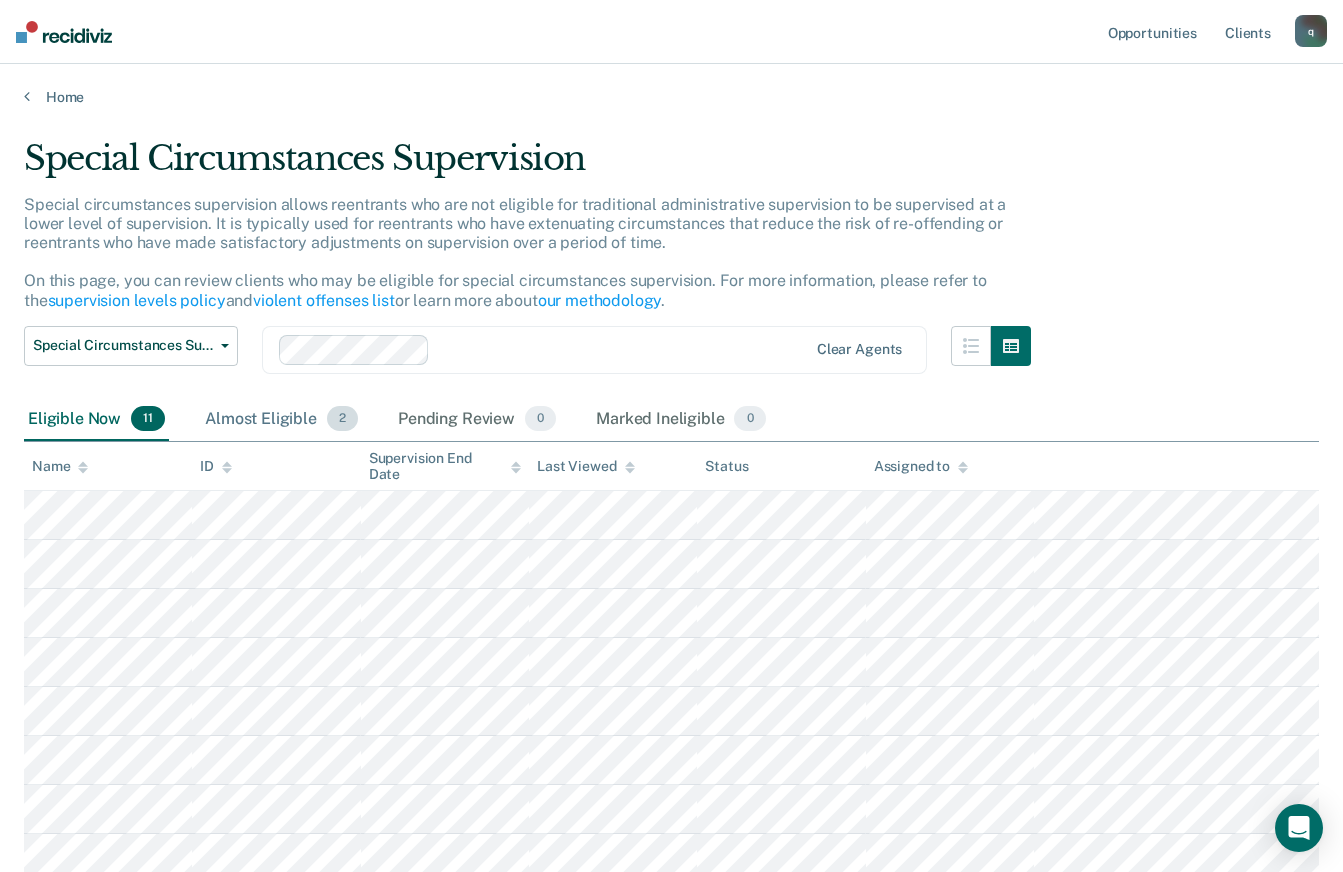 click on "Almost Eligible 2" at bounding box center [281, 420] 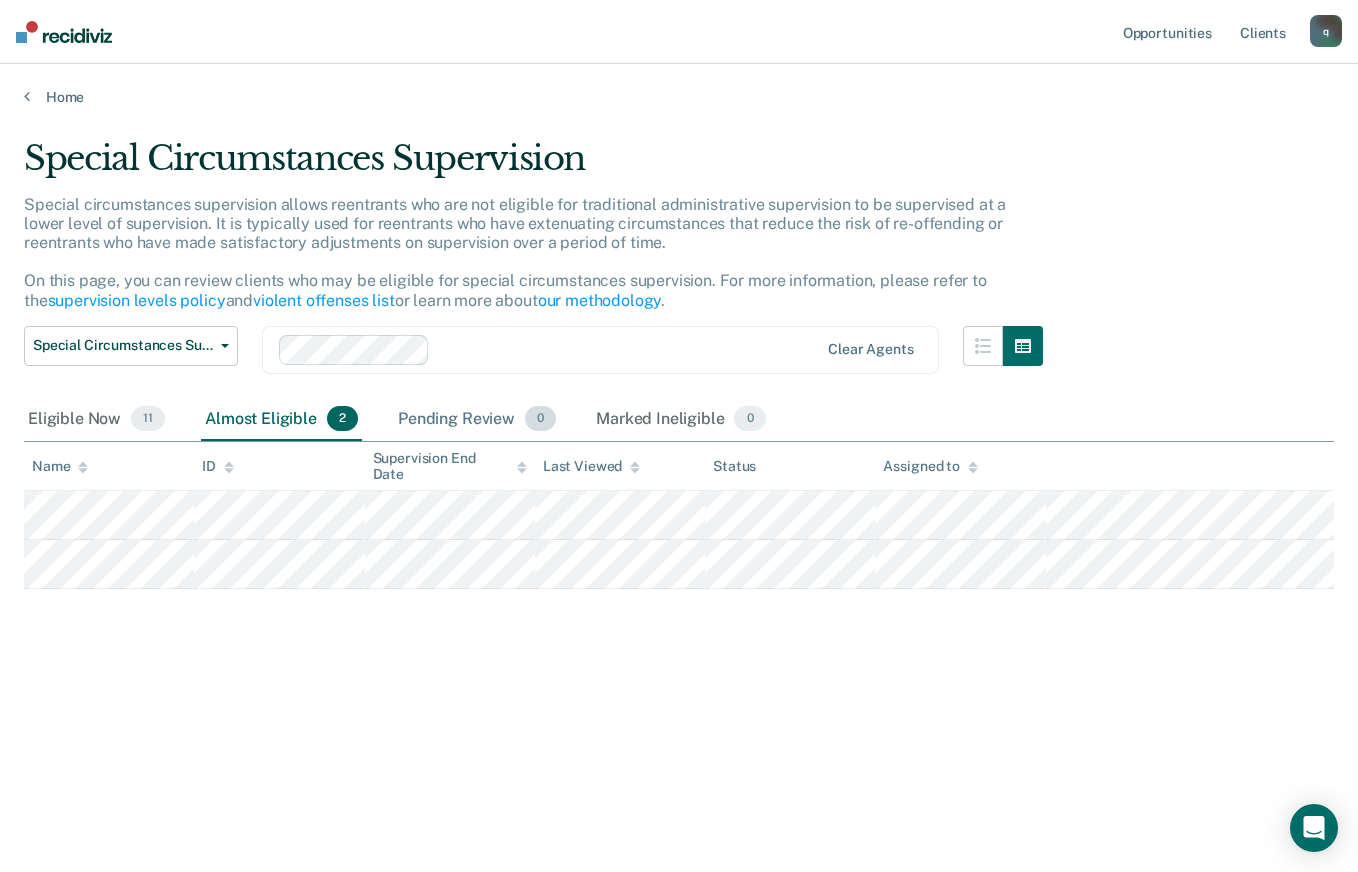 click on "Pending Review 0" at bounding box center (477, 420) 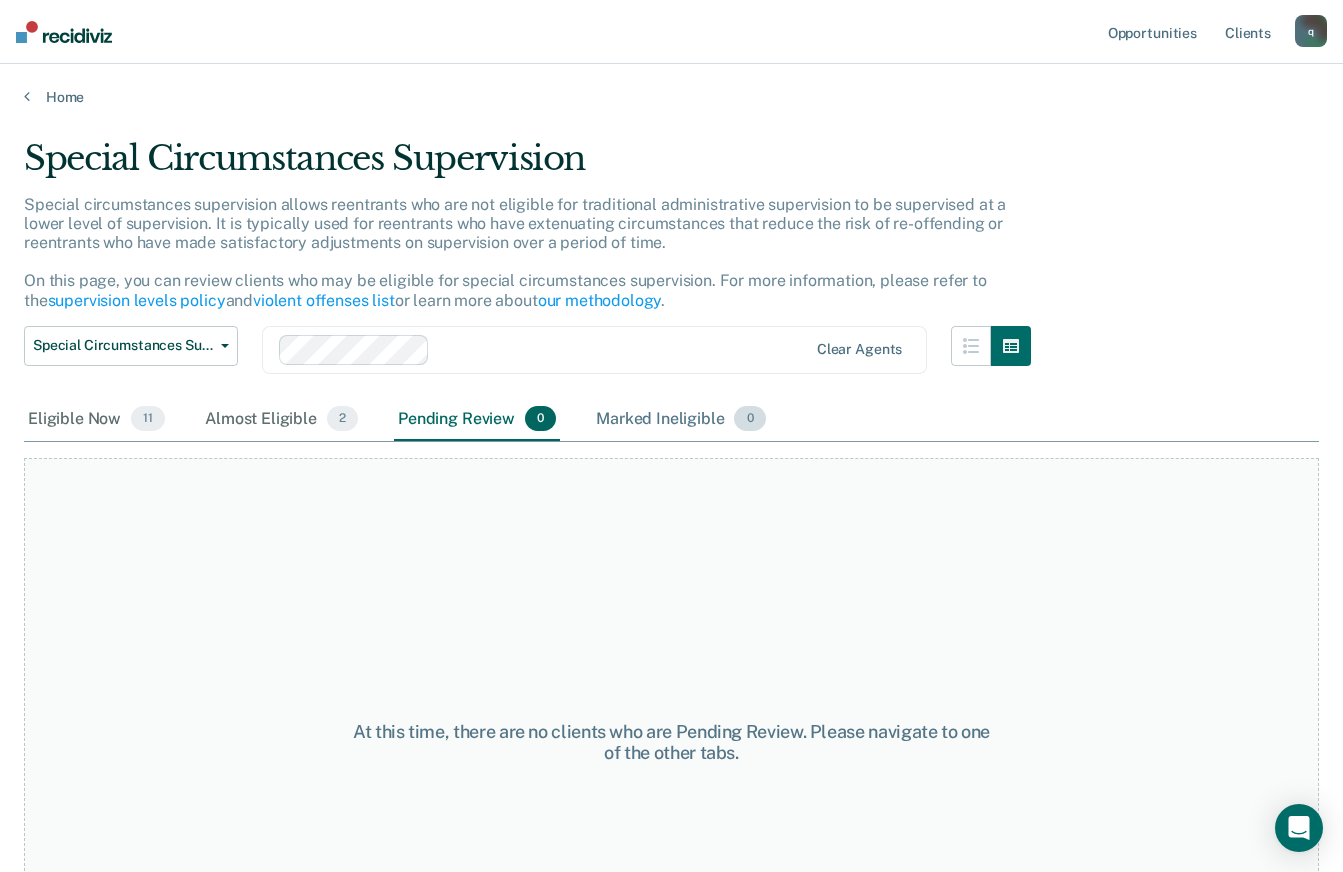 click on "Marked Ineligible 0" at bounding box center [681, 420] 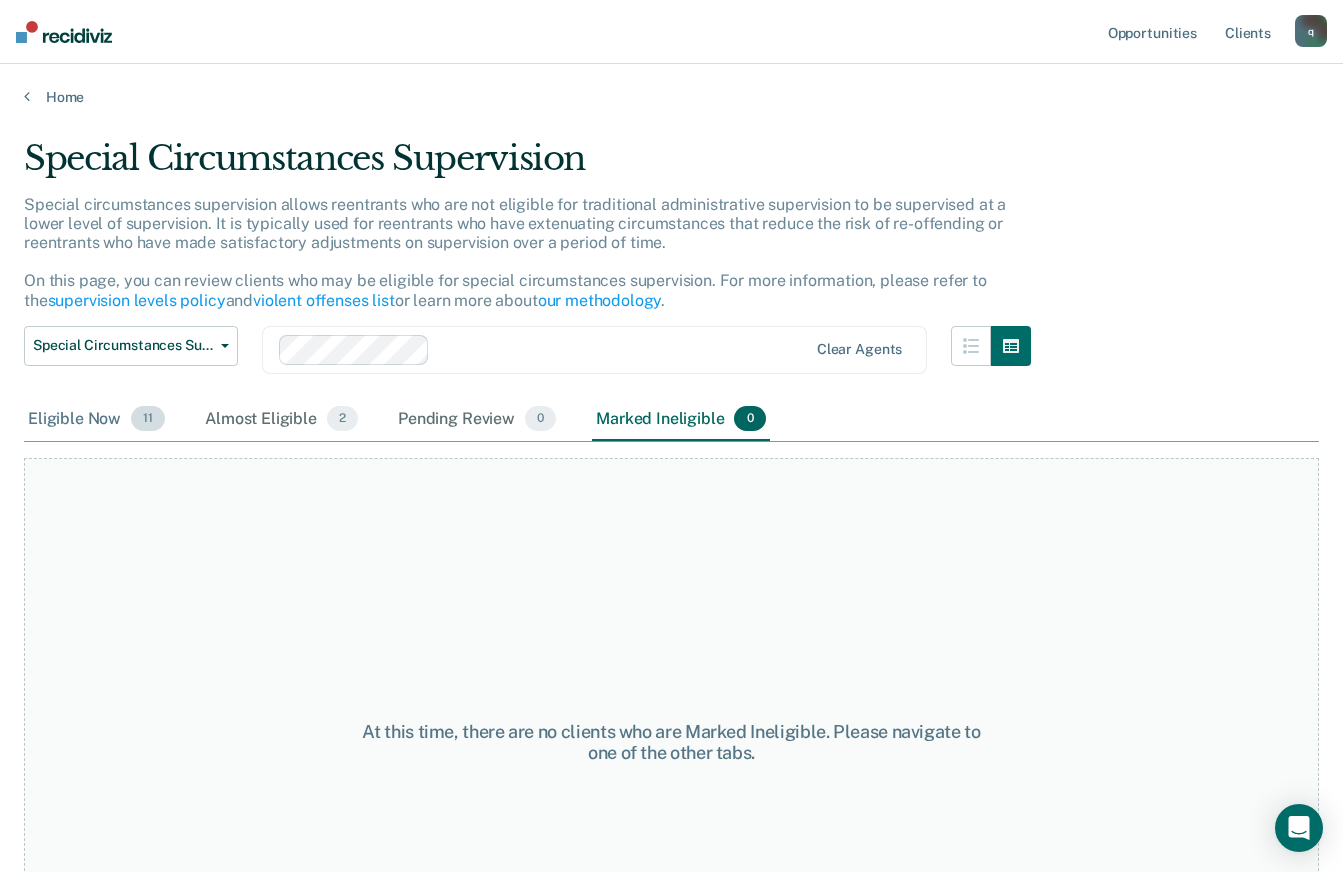 click on "Eligible Now 11" at bounding box center [96, 420] 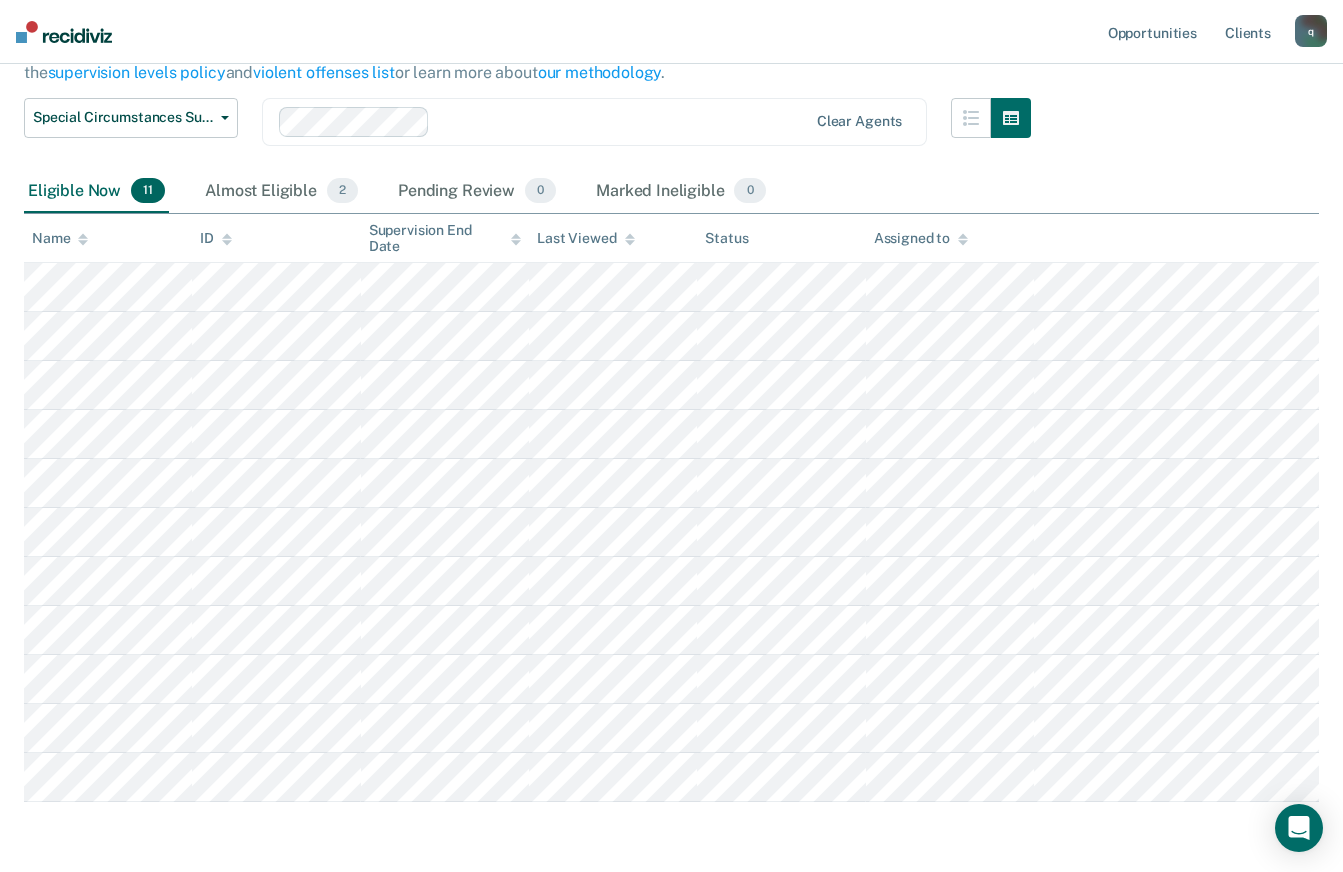 scroll, scrollTop: 300, scrollLeft: 0, axis: vertical 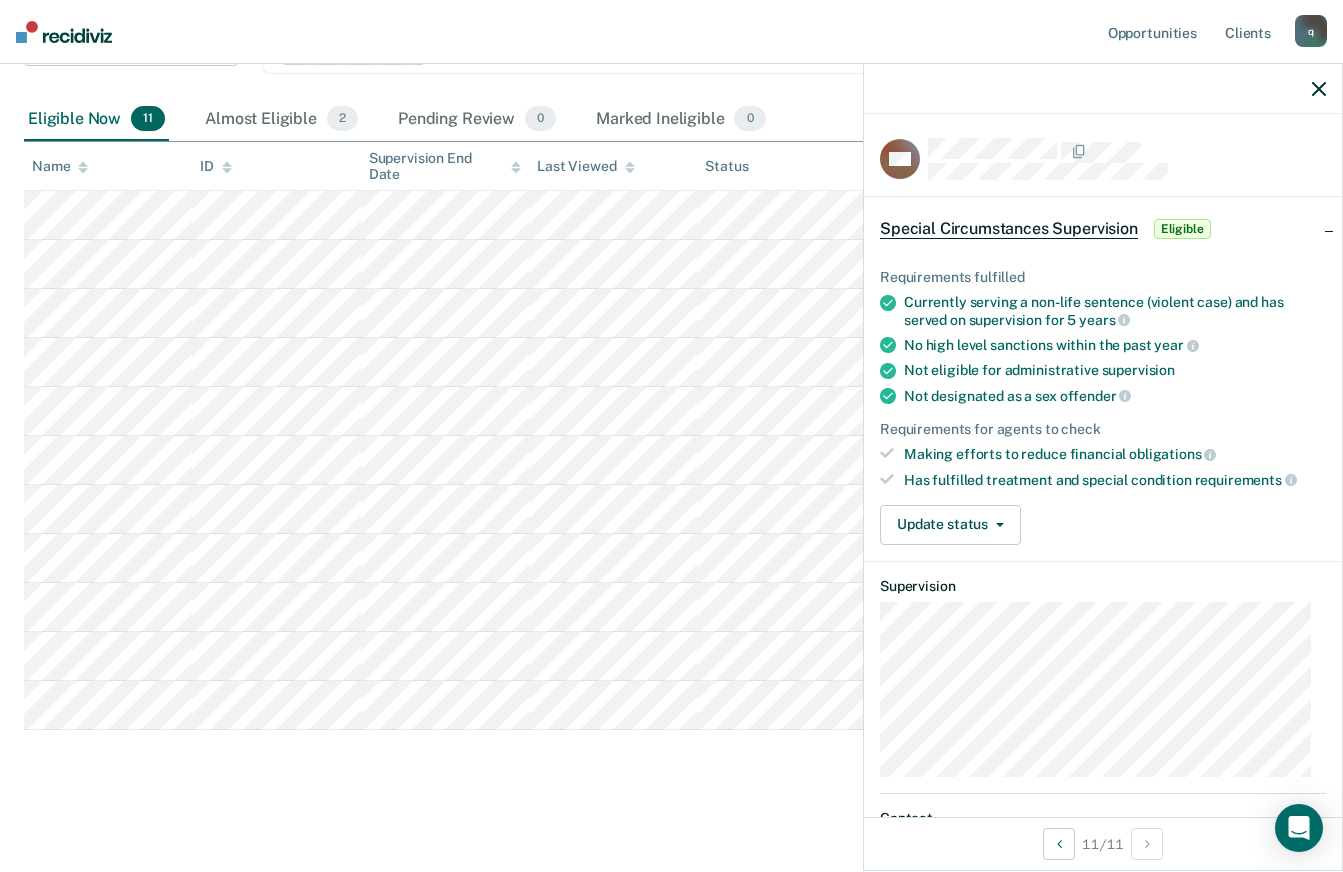 click on "Special Circumstances Supervision Special circumstances supervision allows reentrants who are not eligible for traditional administrative supervision to be supervised at a lower level of supervision. It is typically used for reentrants who have extenuating circumstances that reduce the risk of re-offending or reentrants who have made satisfactory adjustments on supervision over a period of time. On this page, you can review clients who may be eligible for special circumstances supervision. For more information, please refer to the supervision levels policy and violent offenses list or learn more about our methodology . Special Circumstances Supervision Administrative Supervision Special Circumstances Supervision Clear agents Eligible Now 11 Almost Eligible 2 Pending Review 0 Marked Ineligible 0
To pick up a draggable item, press the space bar.
While dragging, use the arrow keys to move the item.
Press space again to drop the item in its new position, or press escape to cancel.
Name" at bounding box center (671, 337) 